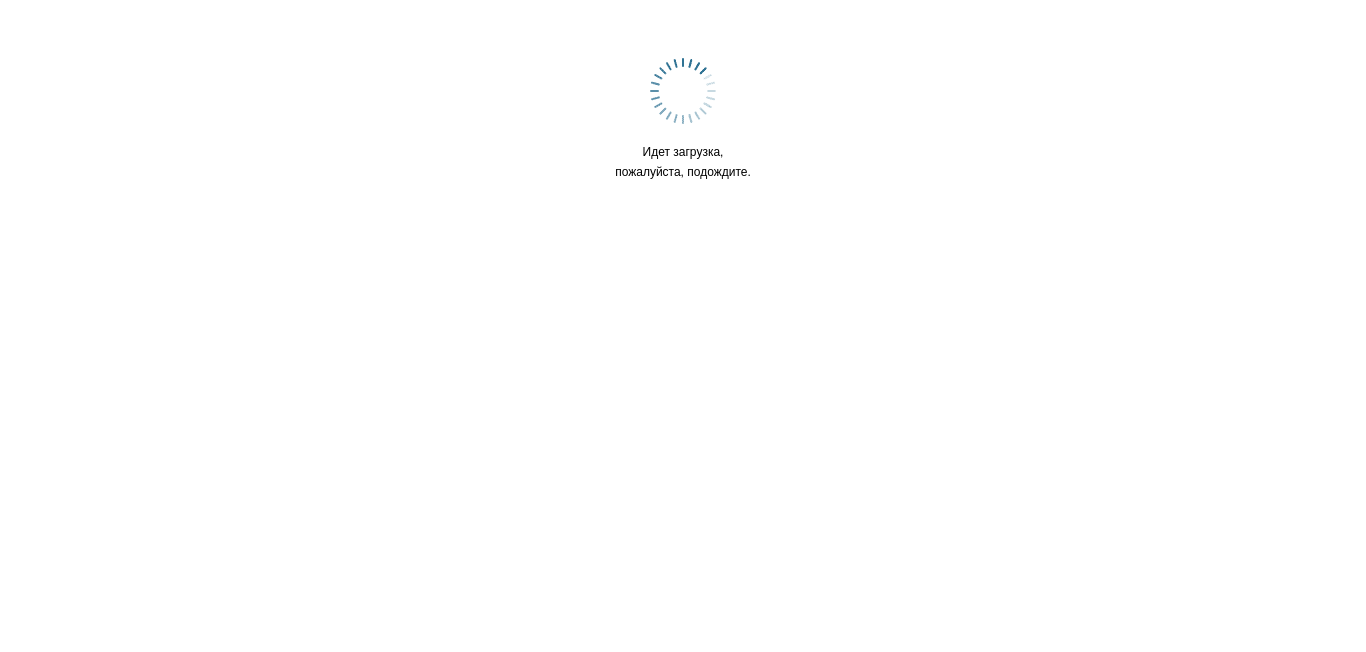 scroll, scrollTop: 0, scrollLeft: 0, axis: both 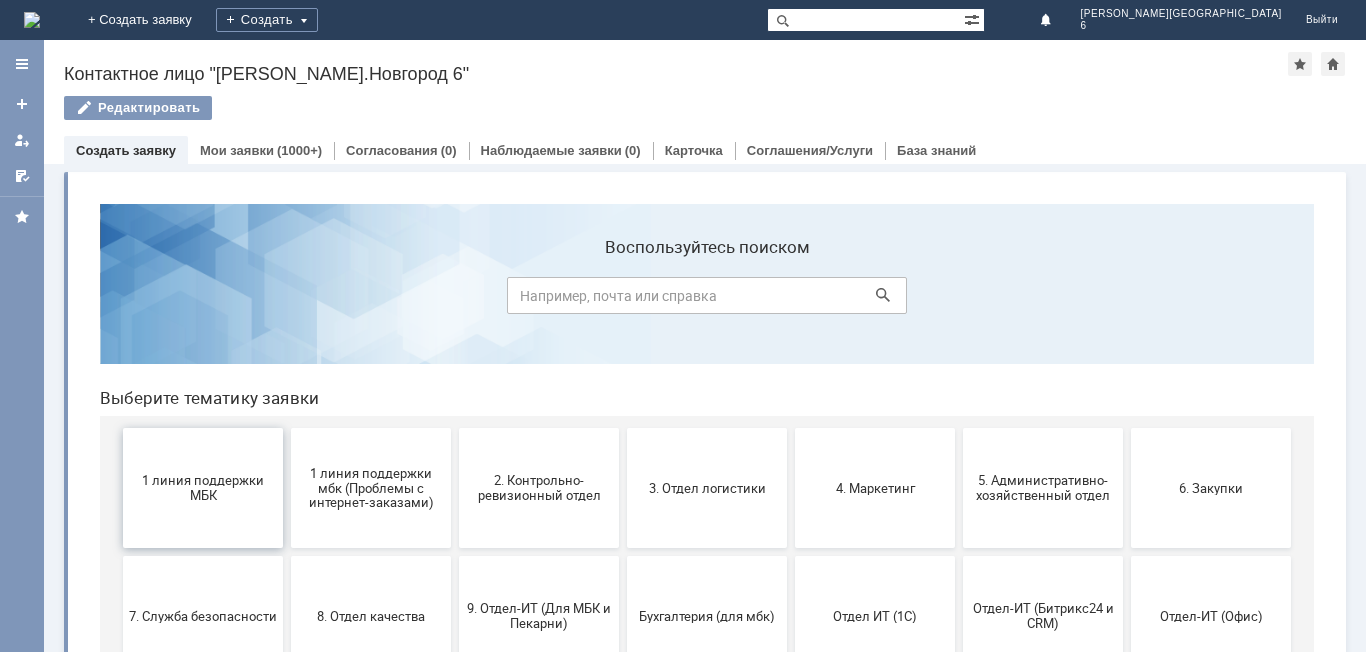 click on "1 линия поддержки МБК" at bounding box center (203, 488) 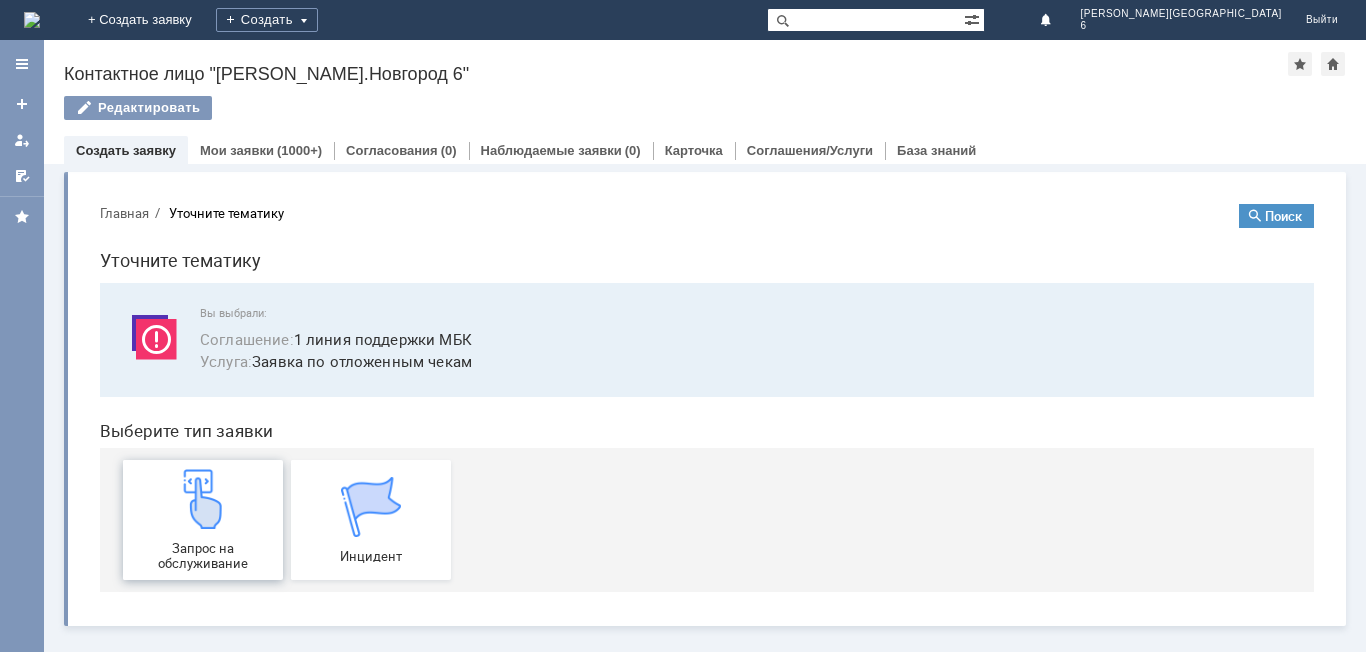 click at bounding box center (203, 499) 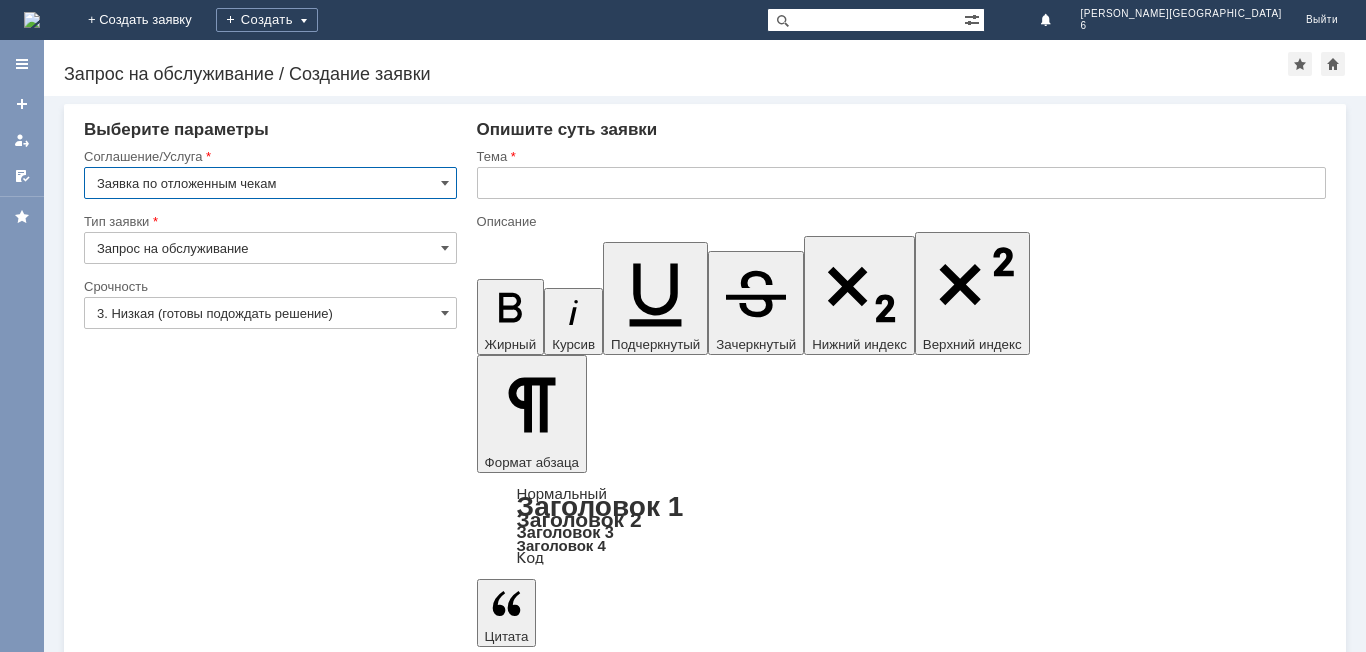 scroll, scrollTop: 0, scrollLeft: 0, axis: both 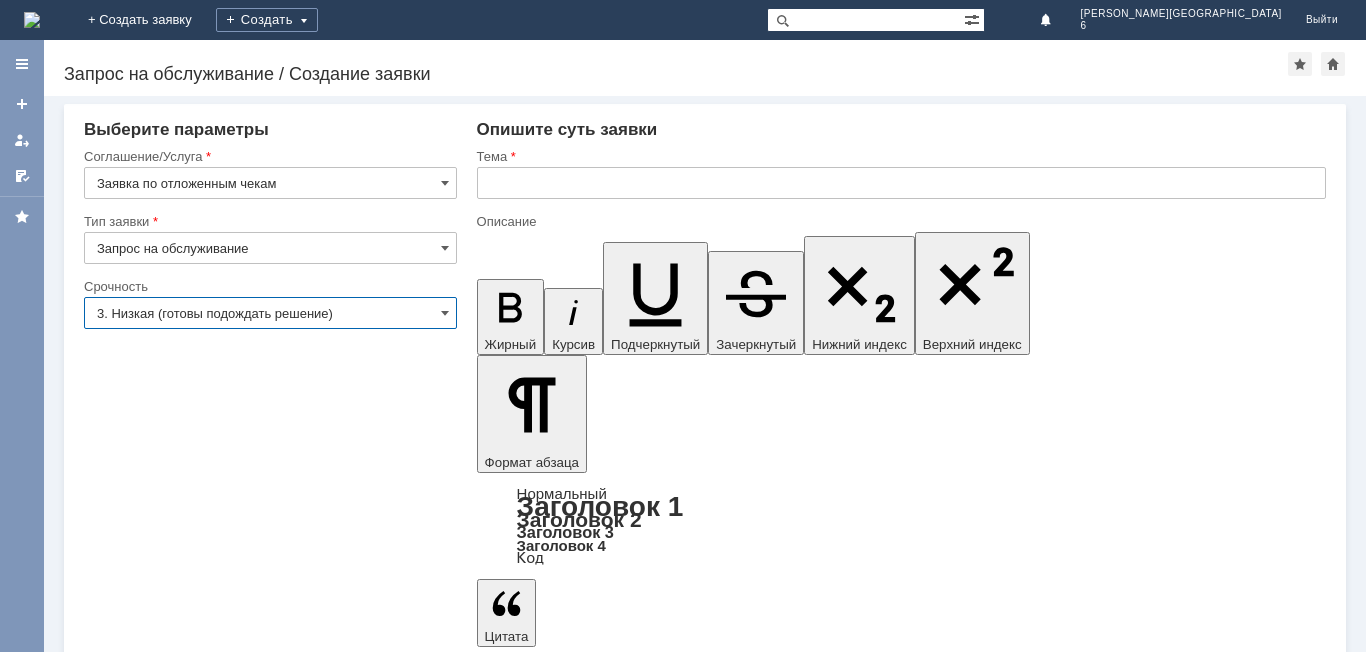 click on "3. Низкая (готовы подождать решение)" at bounding box center (270, 313) 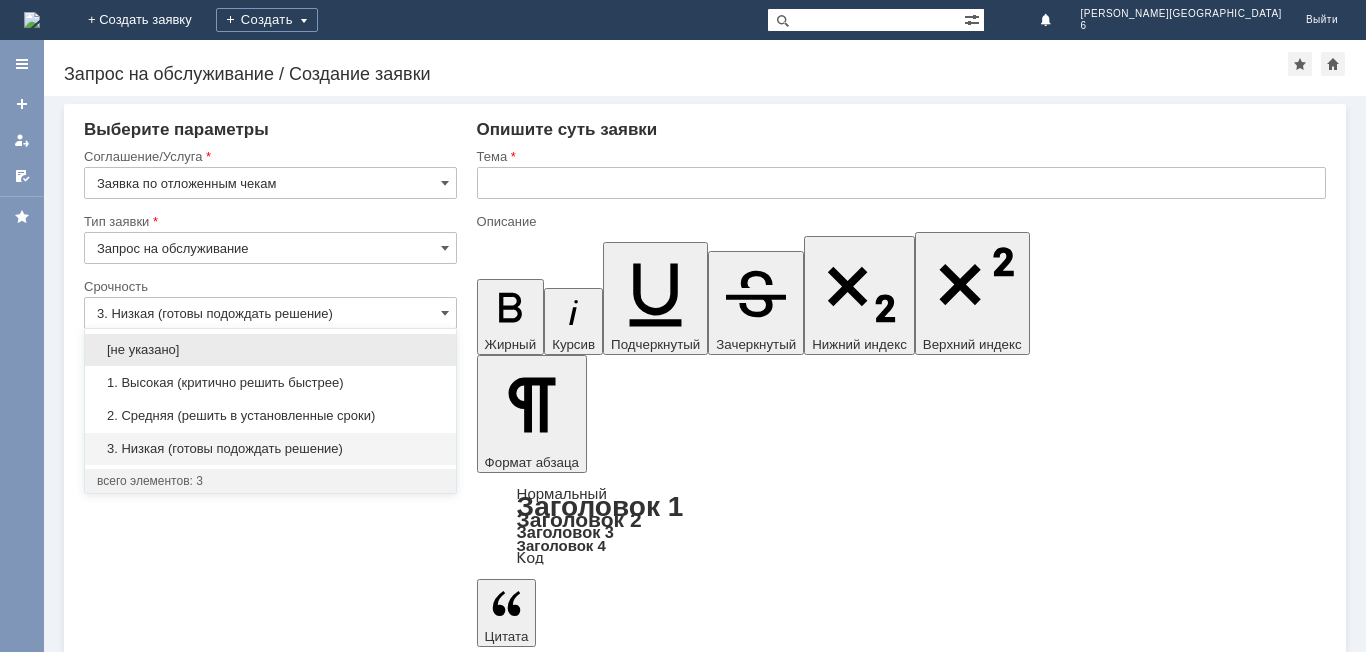 drag, startPoint x: 200, startPoint y: 421, endPoint x: 351, endPoint y: 315, distance: 184.4912 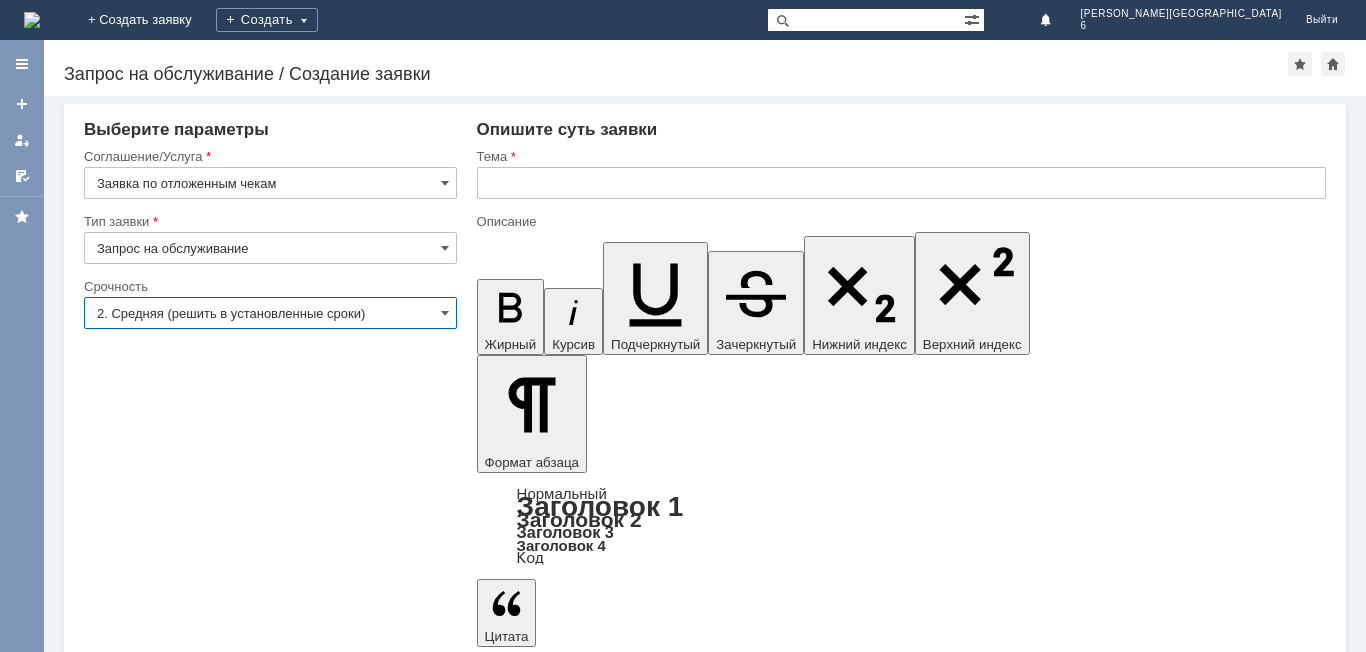type on "2. Средняя (решить в установленные сроки)" 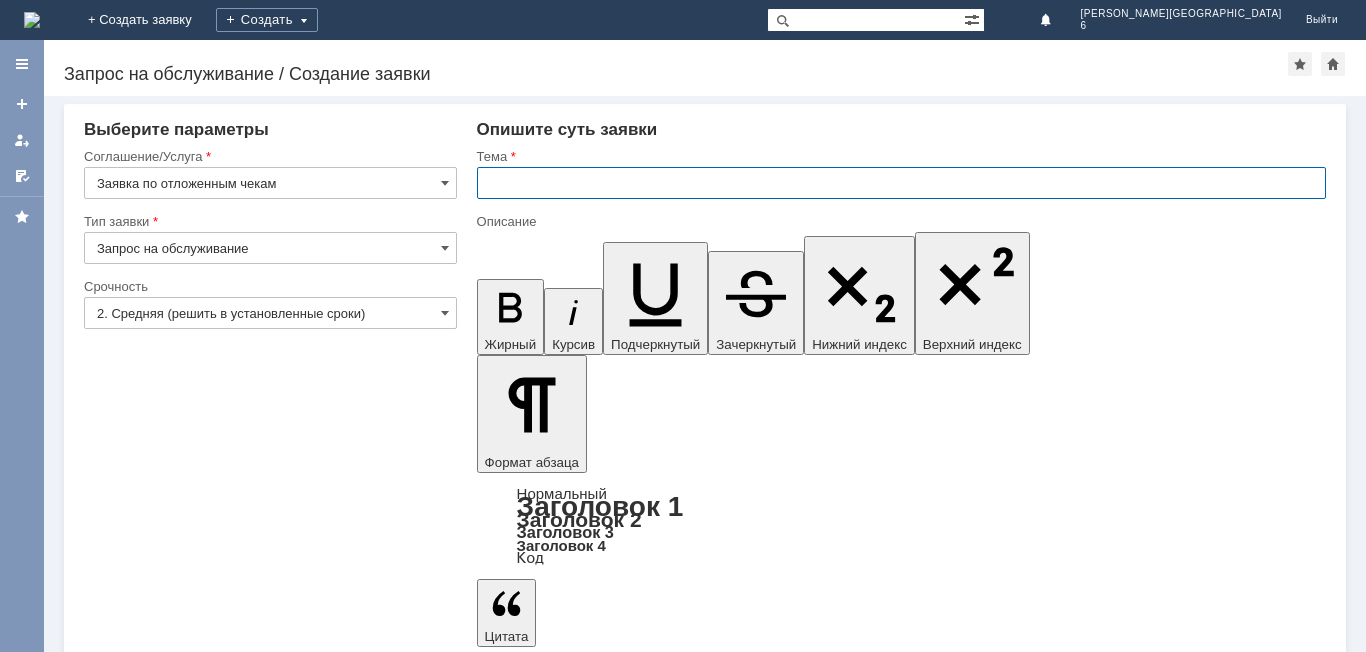 click at bounding box center [901, 183] 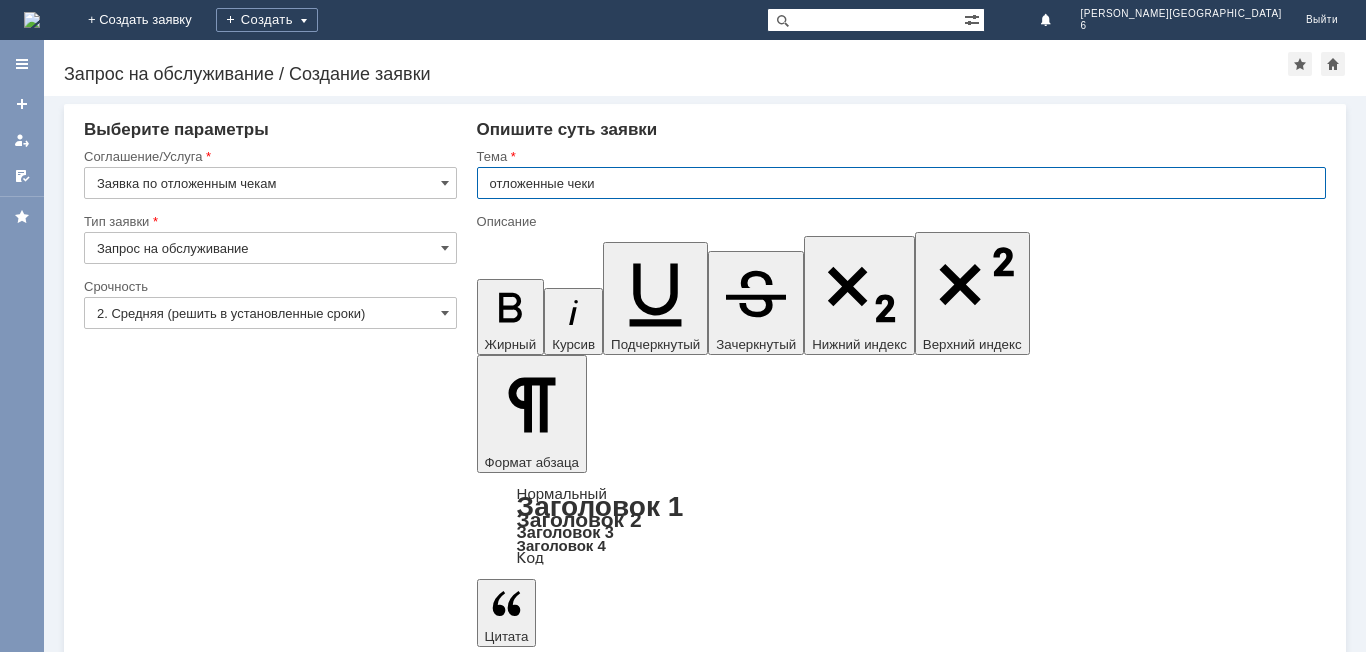 type on "отложенные чеки" 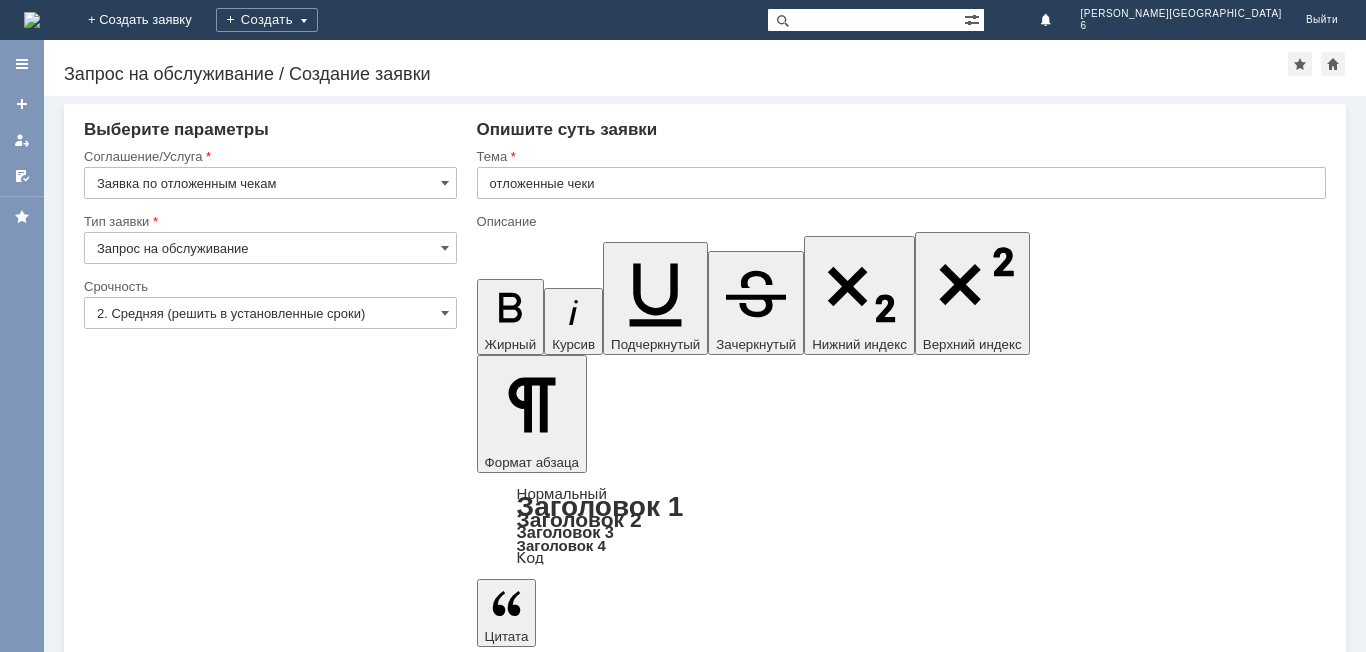 click at bounding box center (639, 5524) 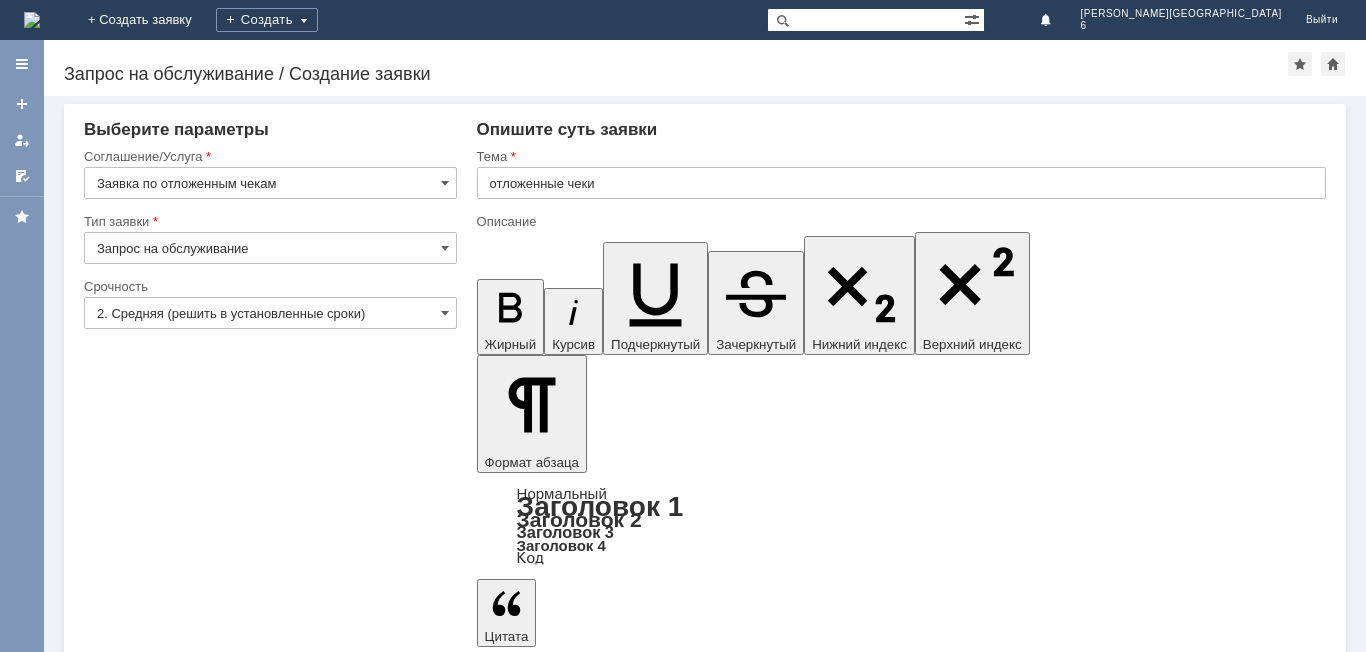 type 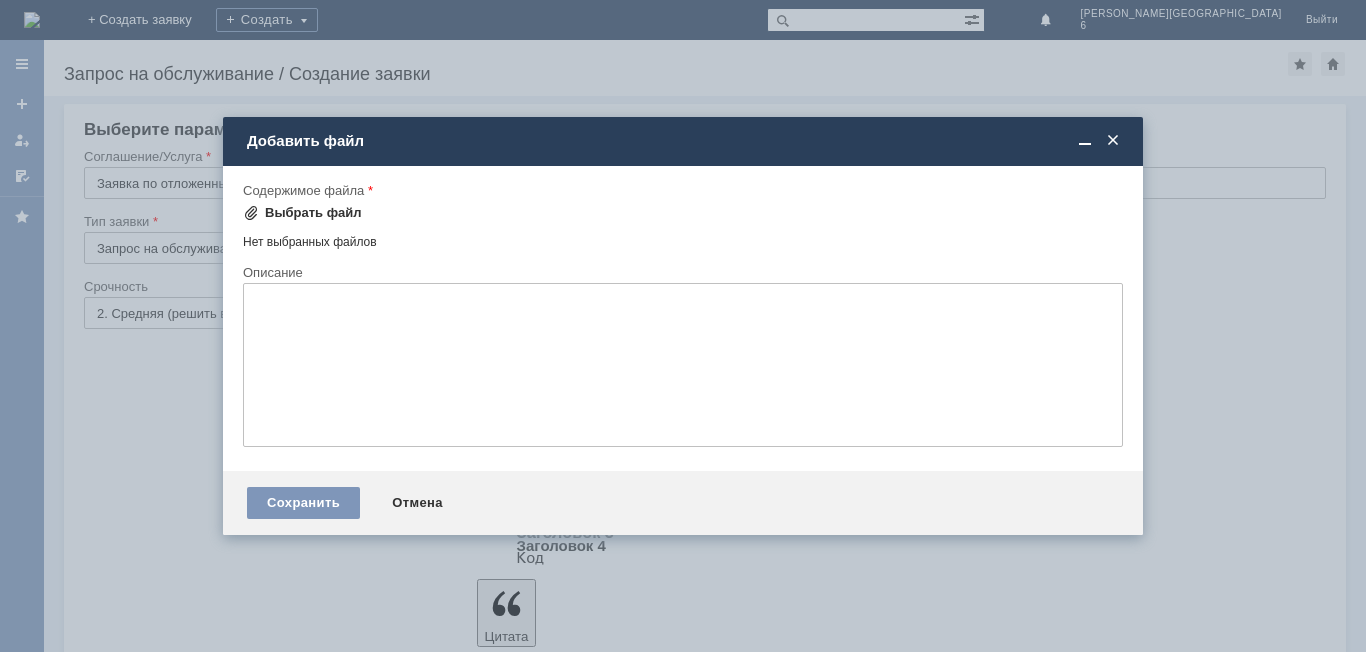 click on "Выбрать файл" at bounding box center (313, 213) 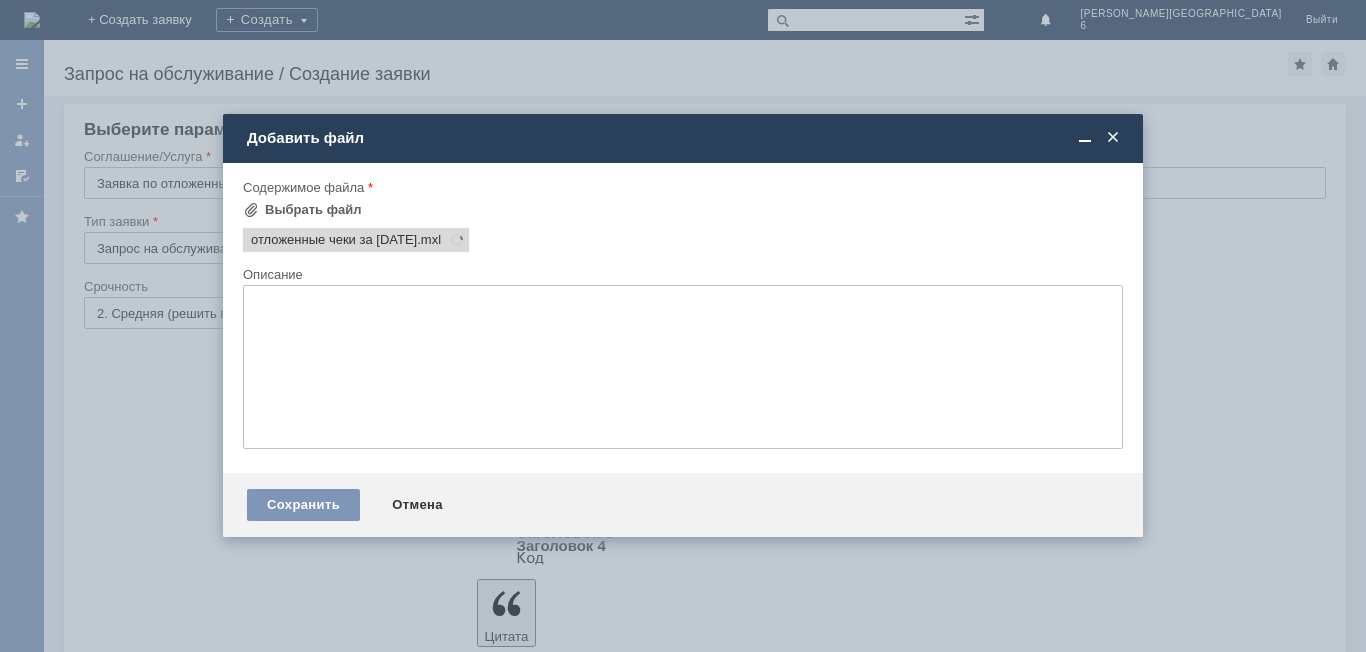 scroll, scrollTop: 0, scrollLeft: 0, axis: both 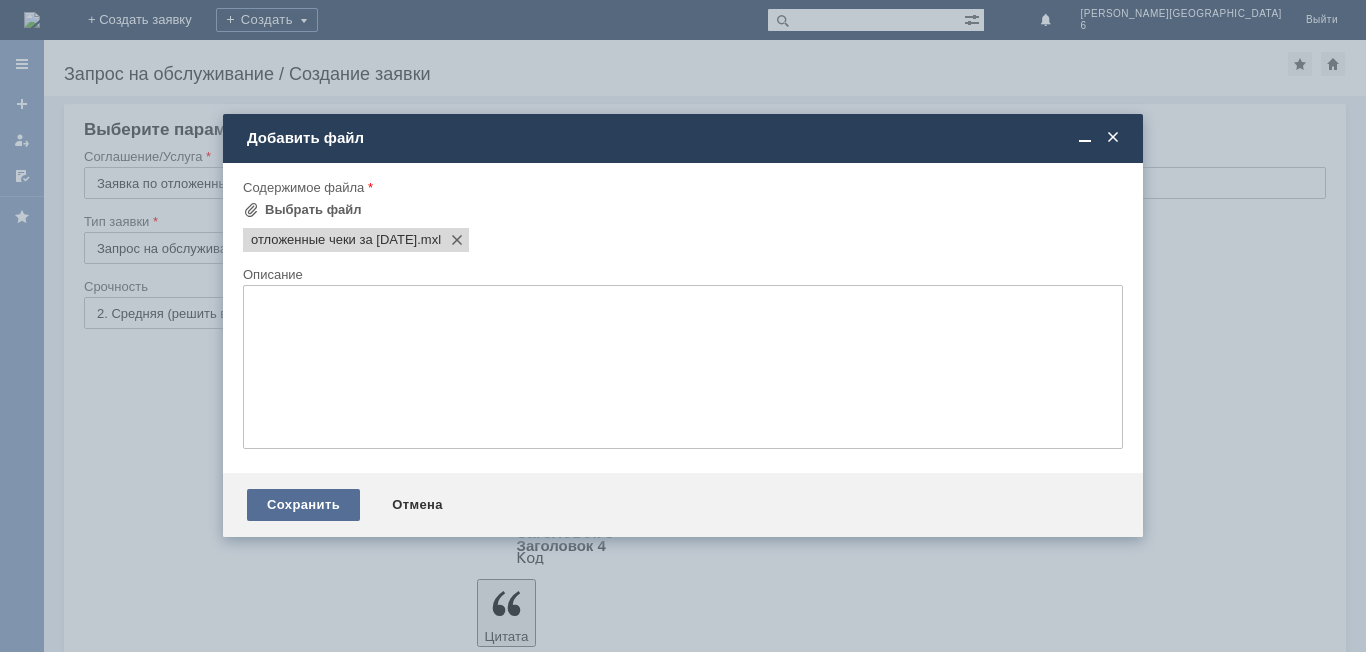 click on "Сохранить" at bounding box center (303, 505) 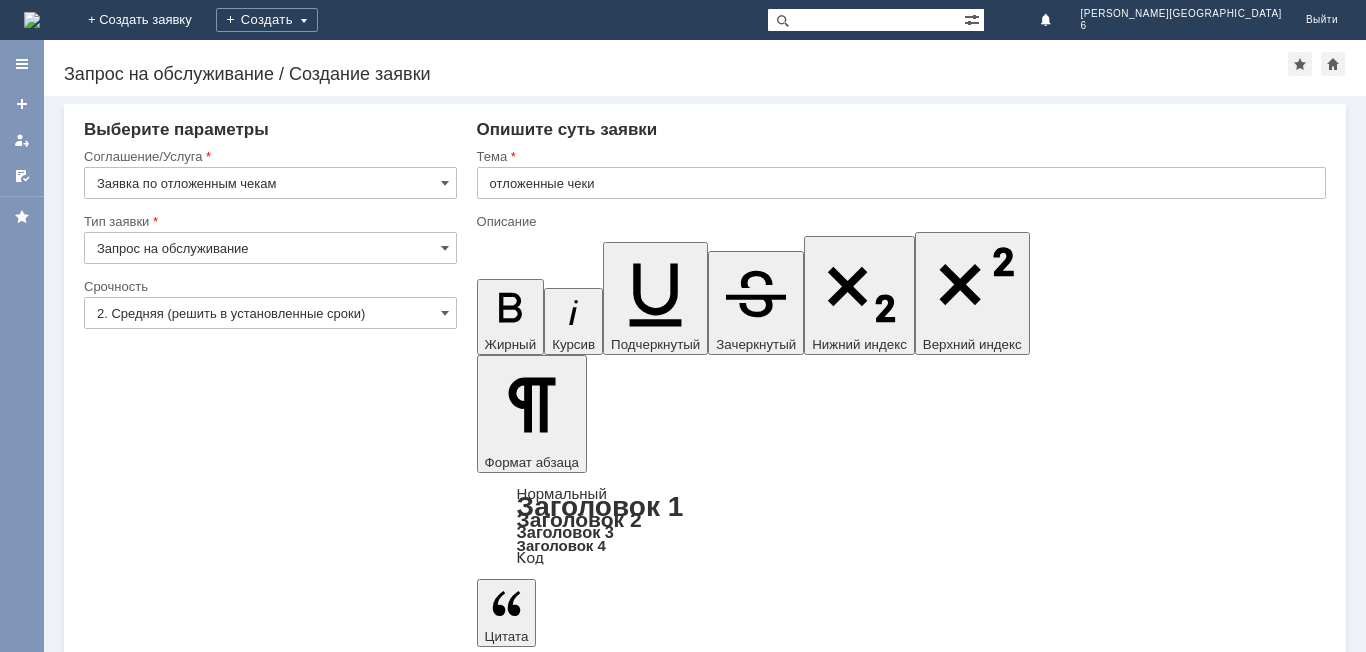 click on "Сохранить" at bounding box center [144, 5757] 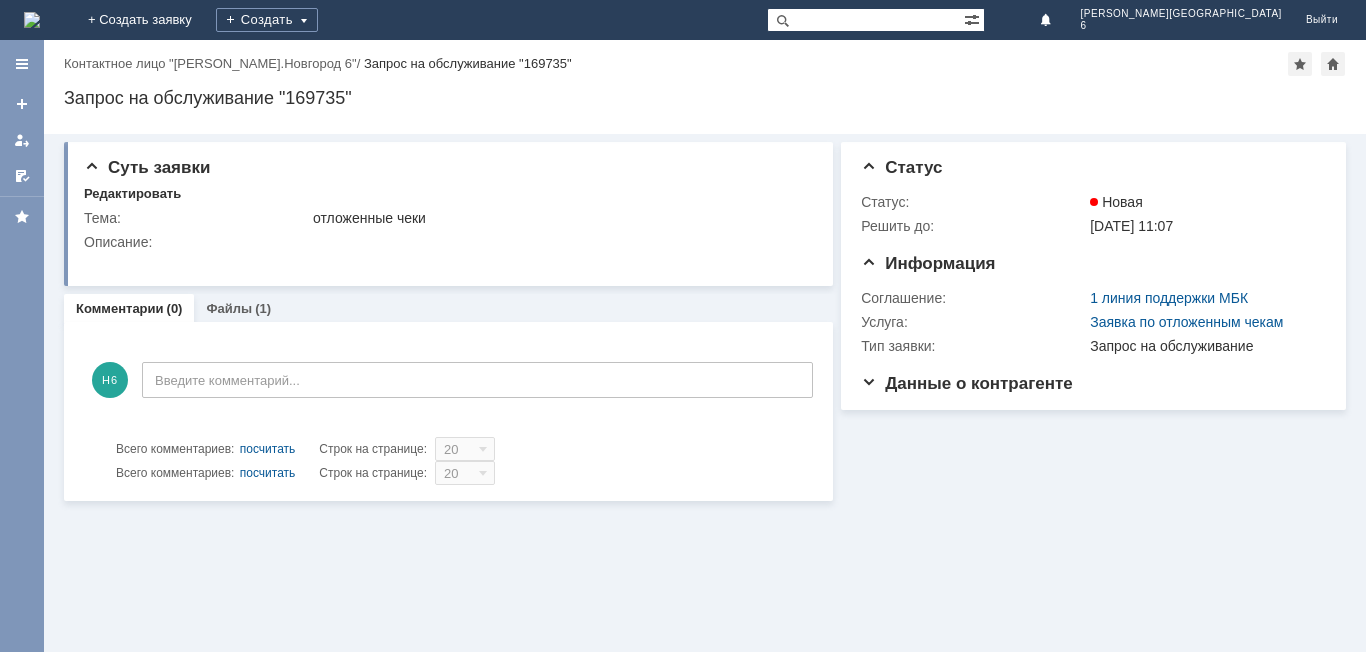 scroll, scrollTop: 0, scrollLeft: 0, axis: both 